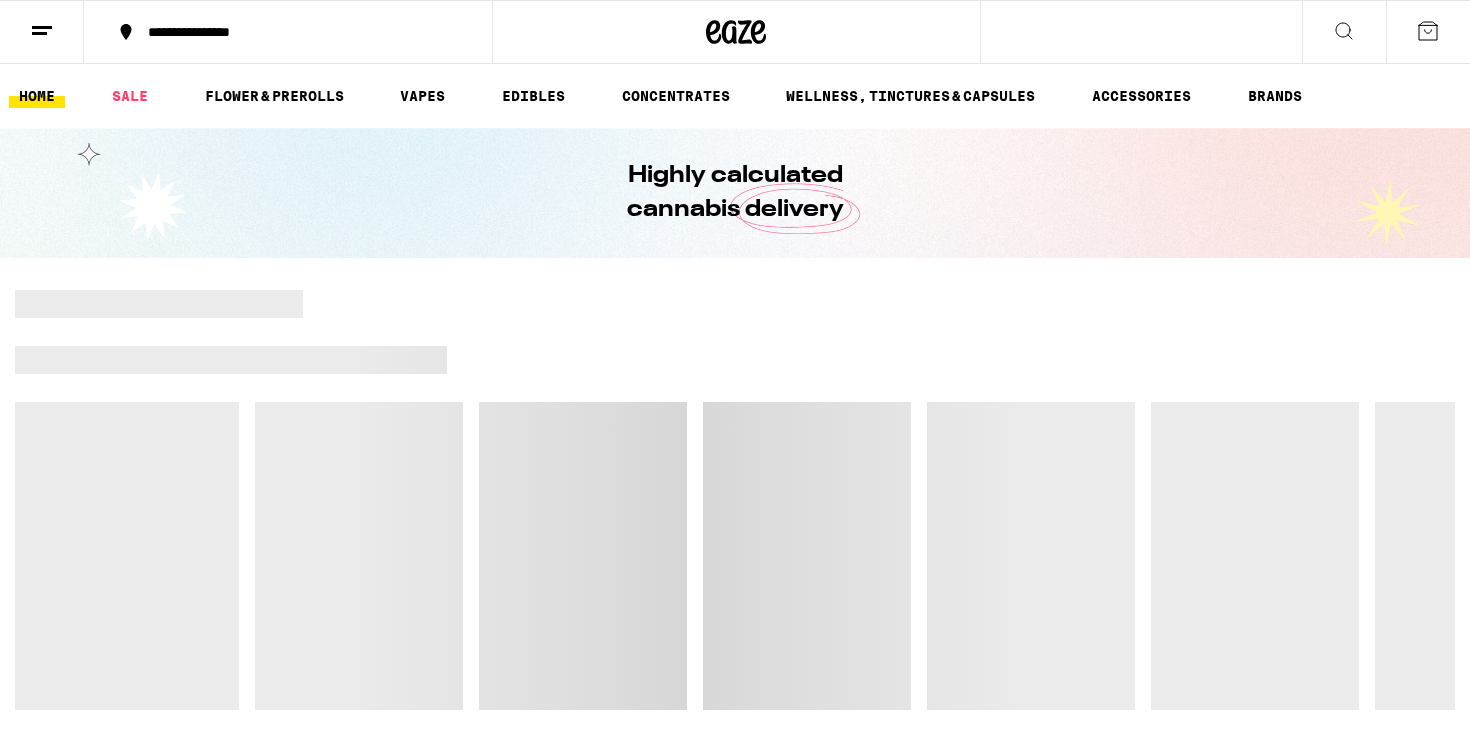 scroll, scrollTop: 0, scrollLeft: 0, axis: both 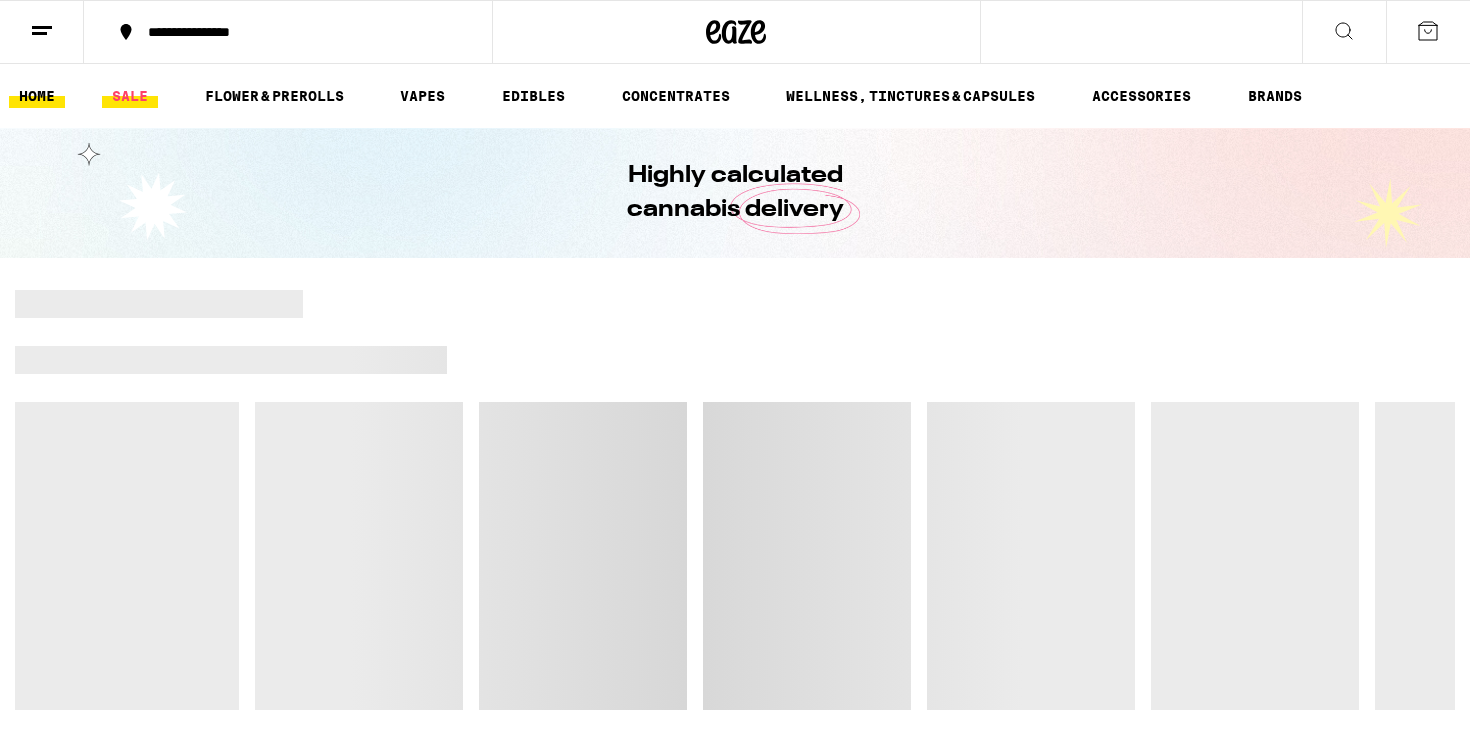 click on "SALE" at bounding box center [130, 96] 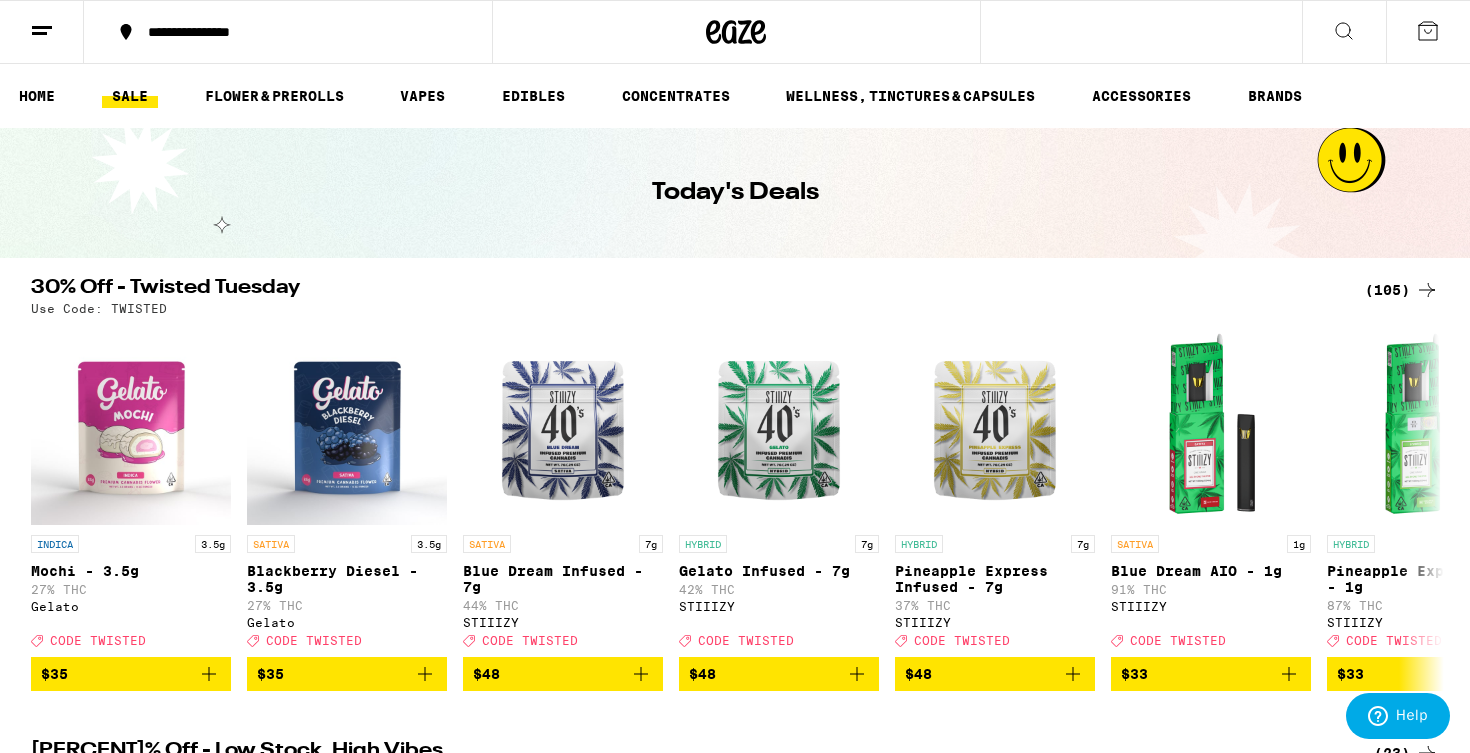 scroll, scrollTop: 0, scrollLeft: 0, axis: both 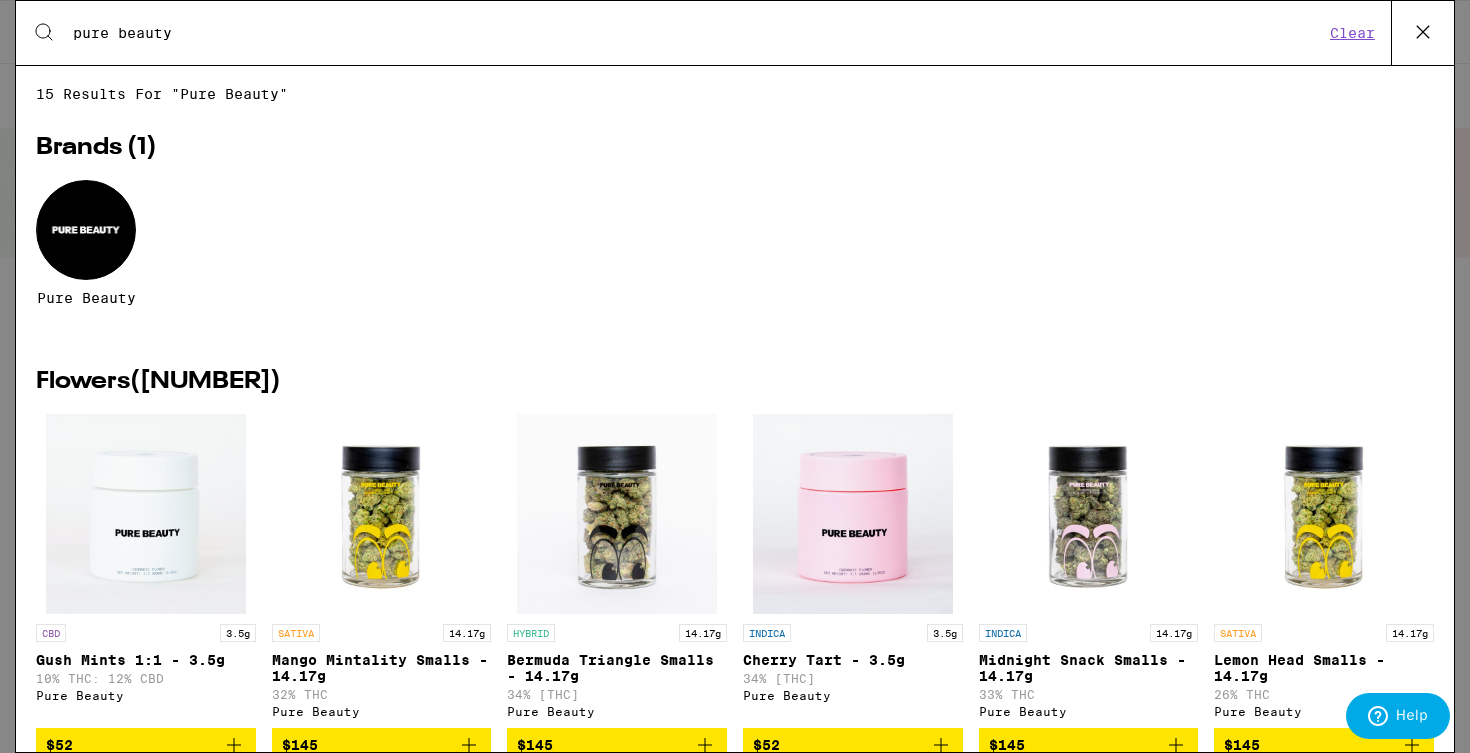 type on "pure beauty" 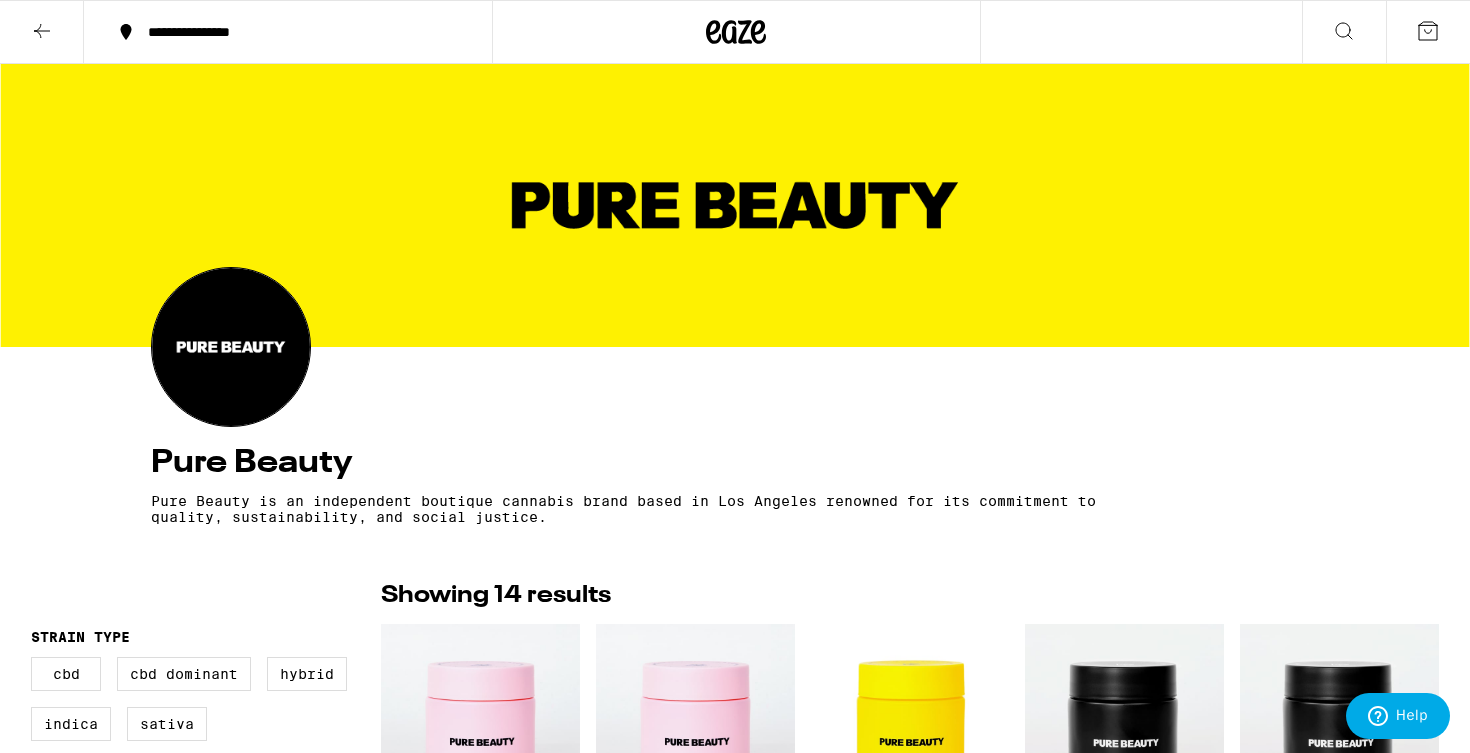 scroll, scrollTop: 0, scrollLeft: 0, axis: both 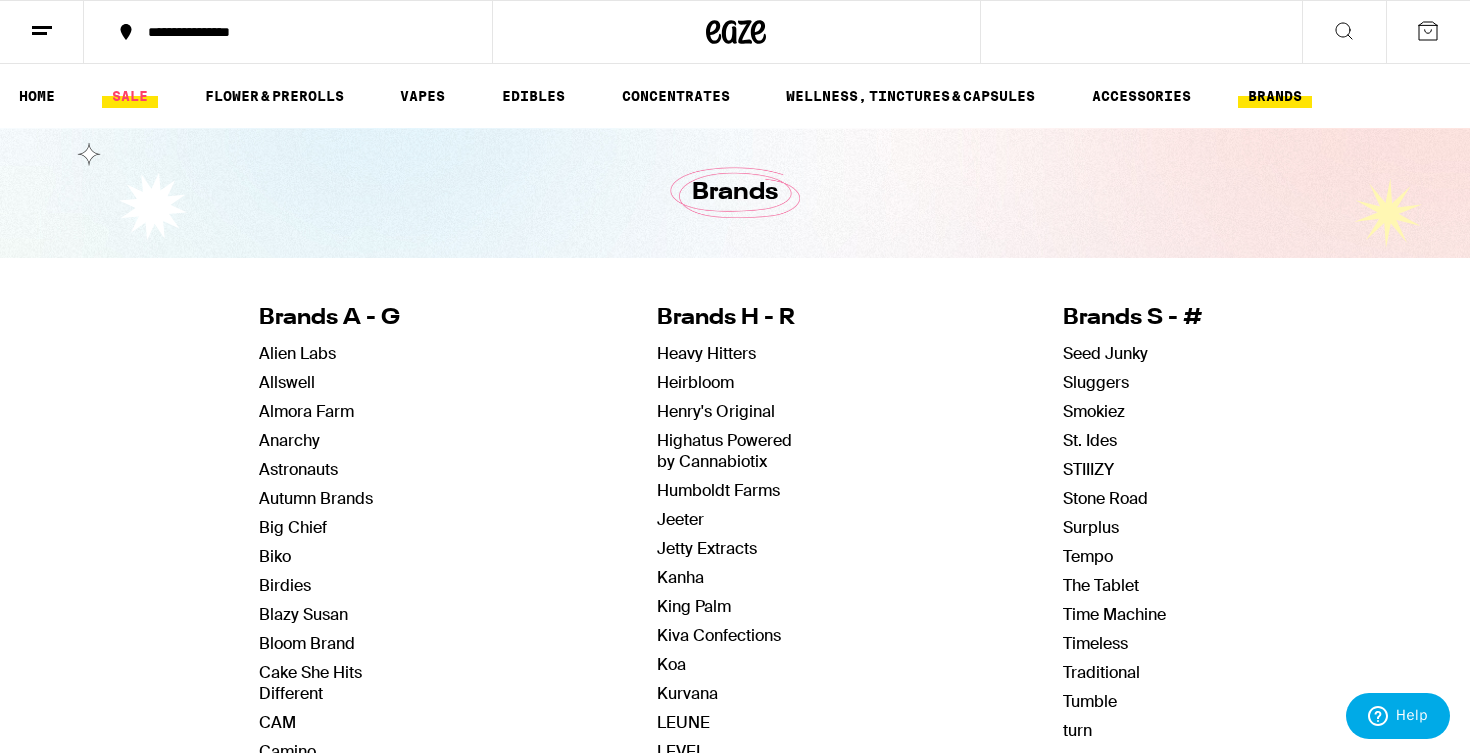 click on "SALE" at bounding box center (130, 96) 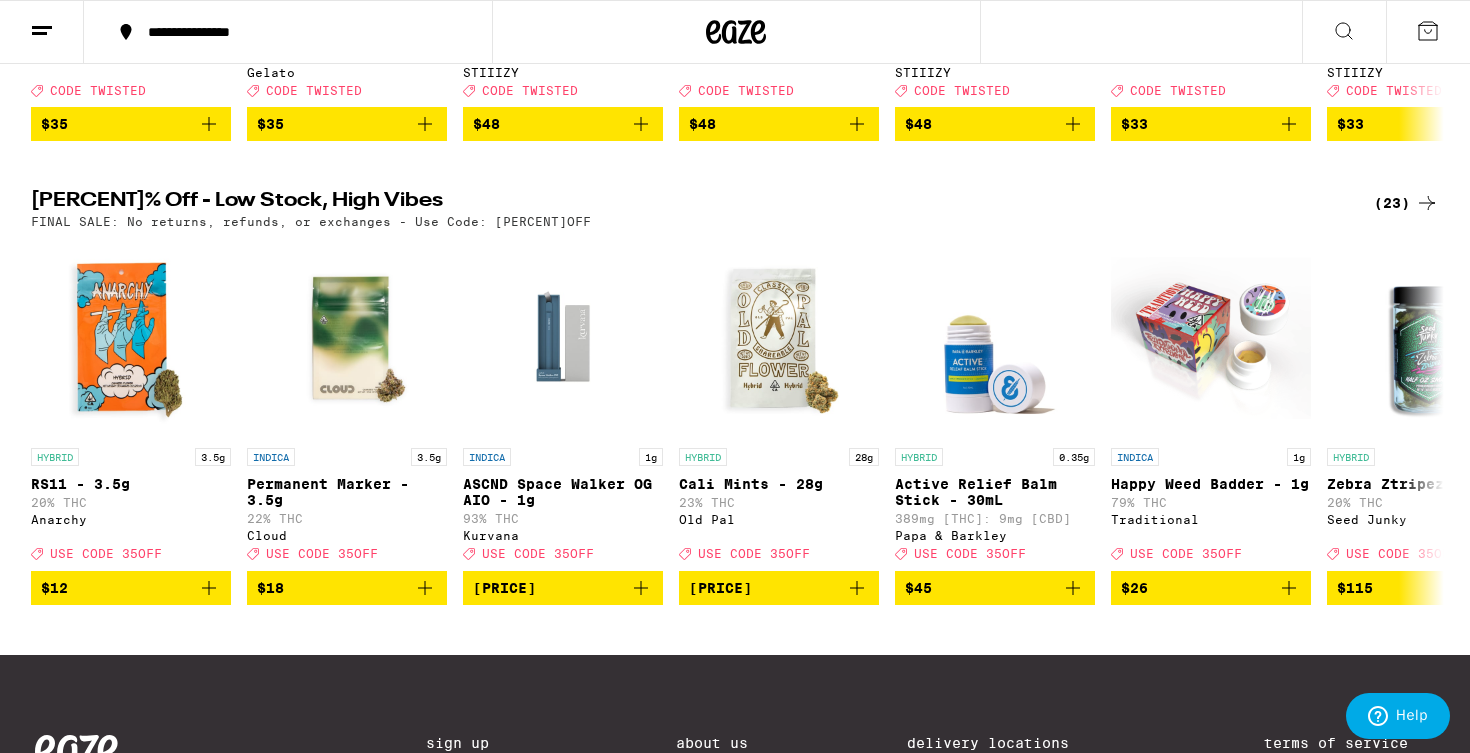 scroll, scrollTop: 545, scrollLeft: 0, axis: vertical 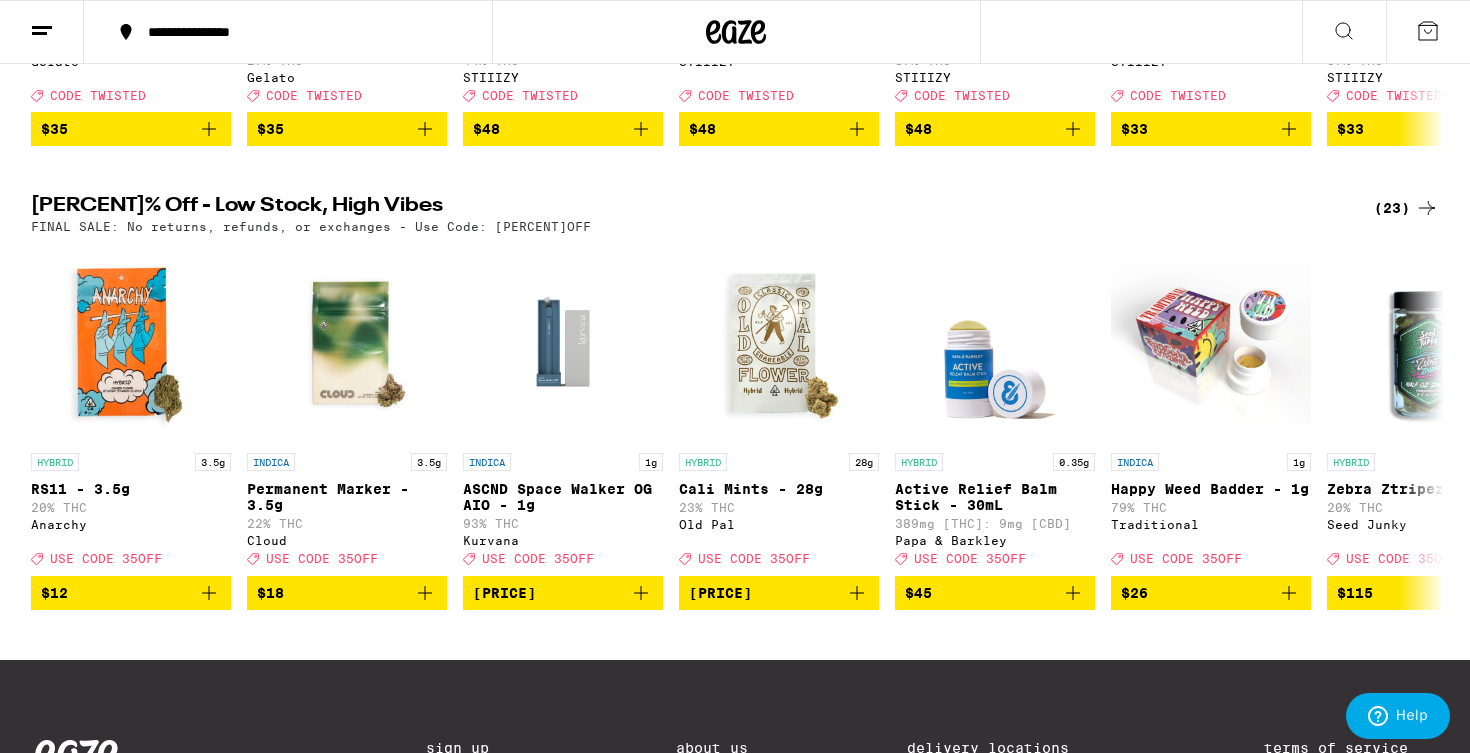 click on "(23)" at bounding box center [1406, 208] 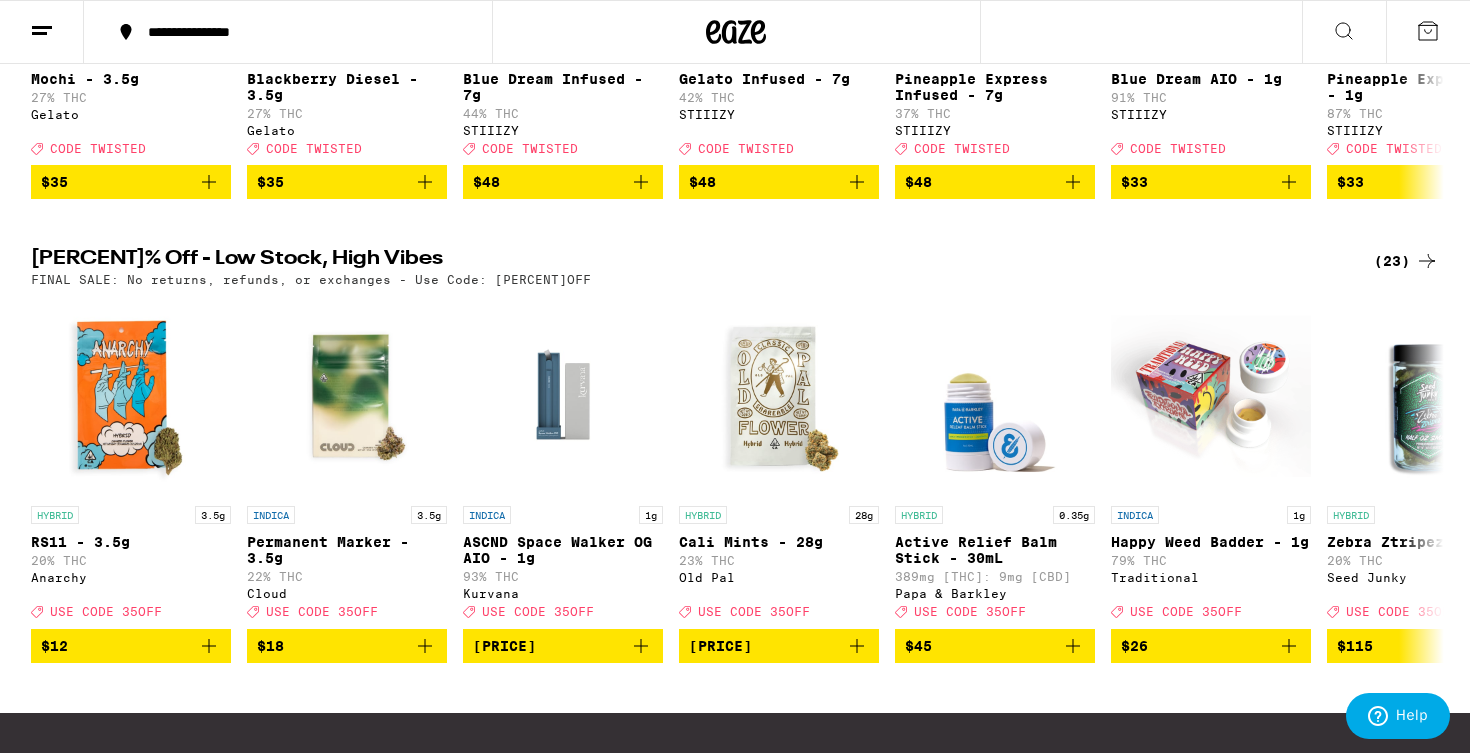 scroll, scrollTop: 482, scrollLeft: 0, axis: vertical 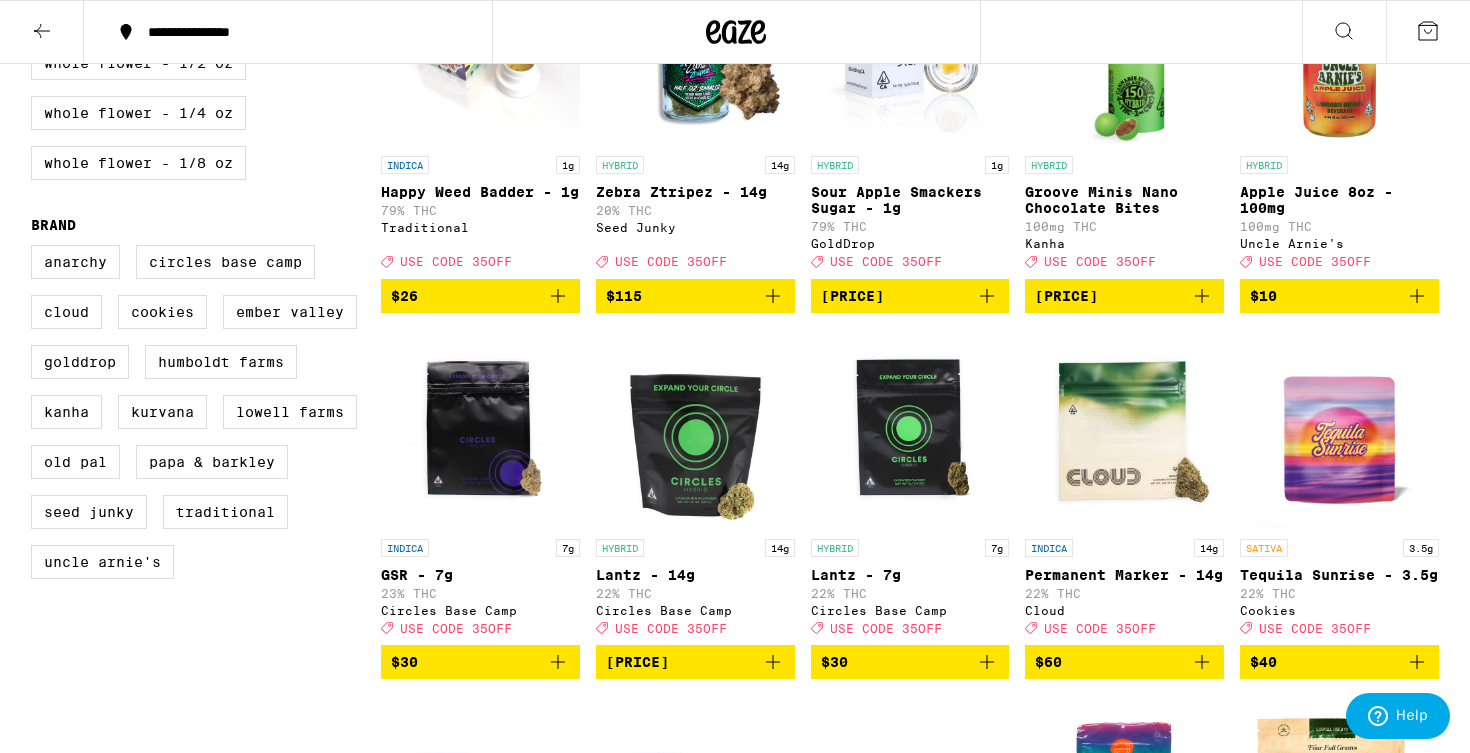 click 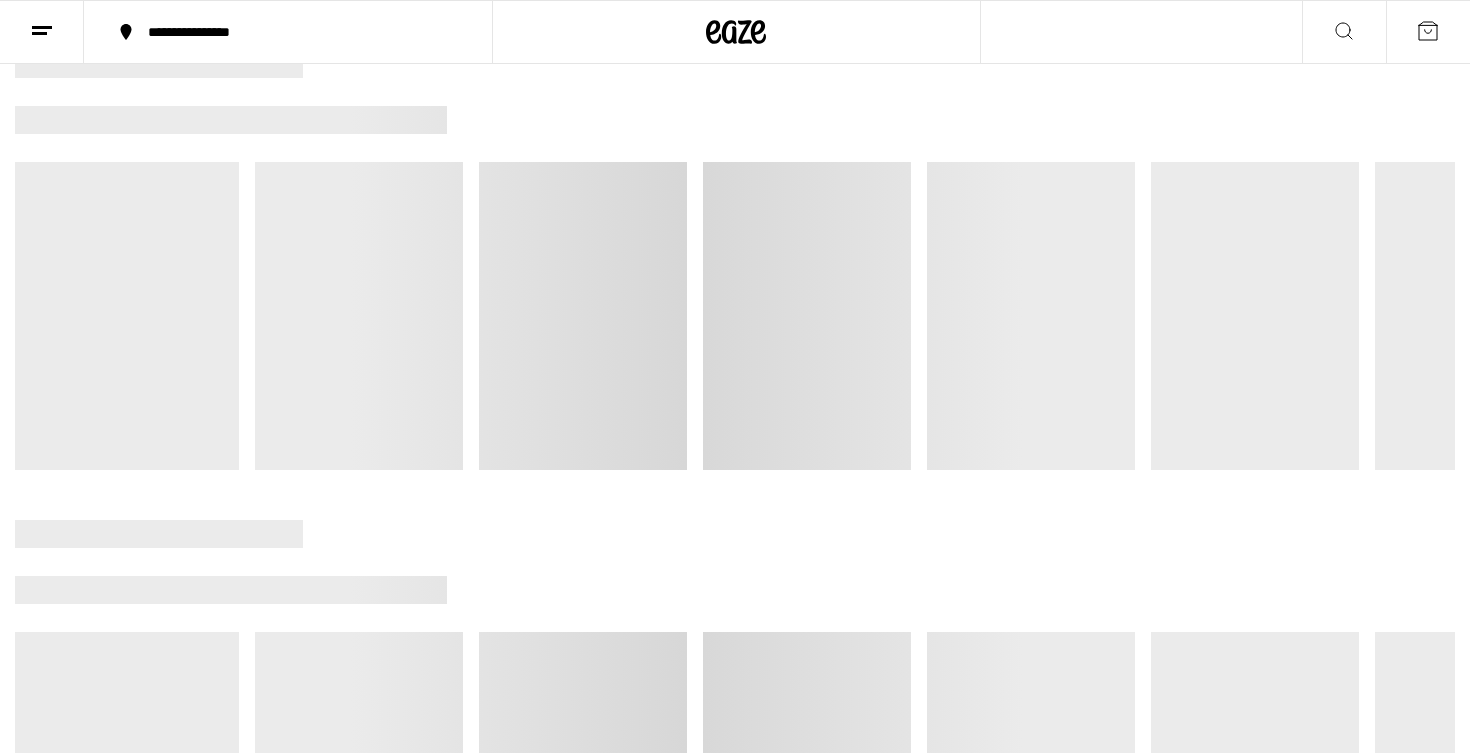 scroll, scrollTop: 0, scrollLeft: 0, axis: both 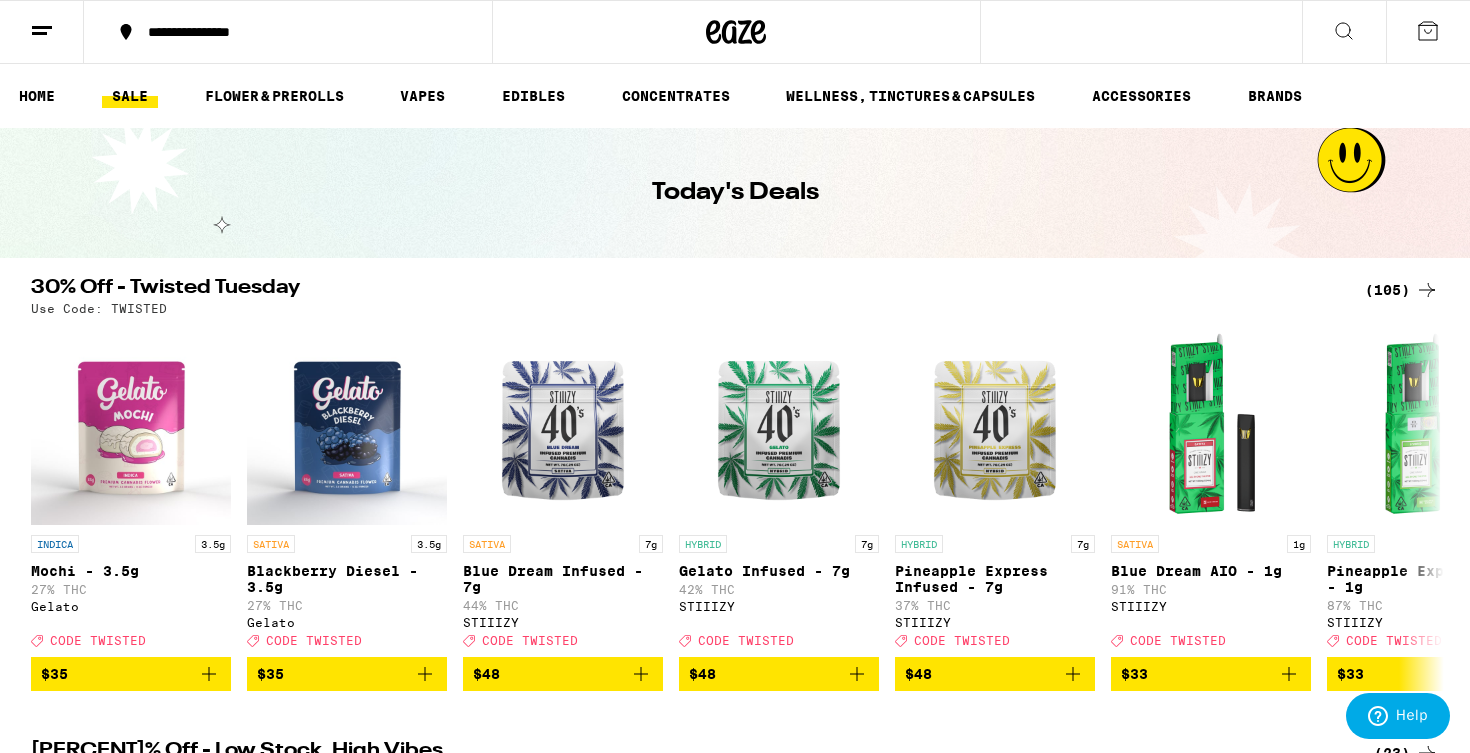 click on "(105)" at bounding box center [1402, 290] 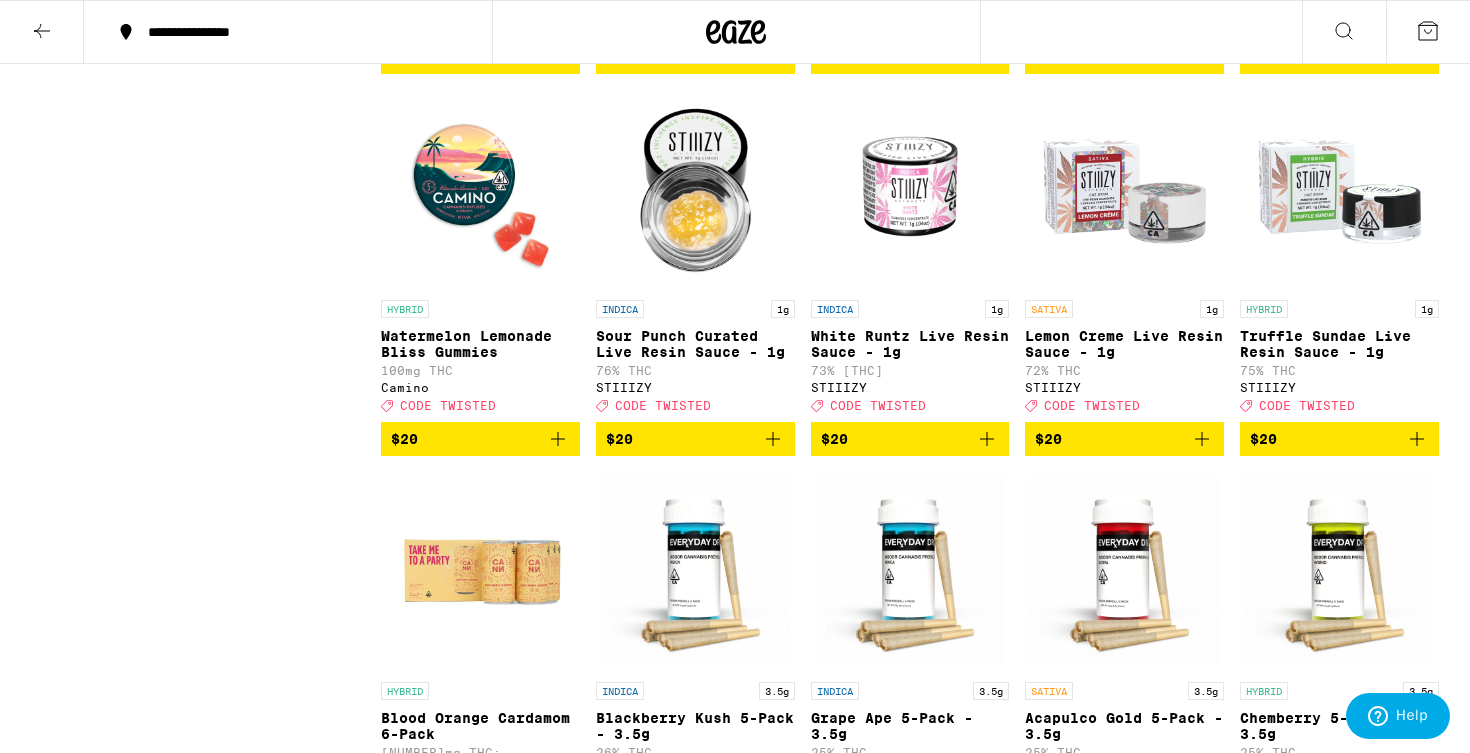 scroll, scrollTop: 342, scrollLeft: 0, axis: vertical 